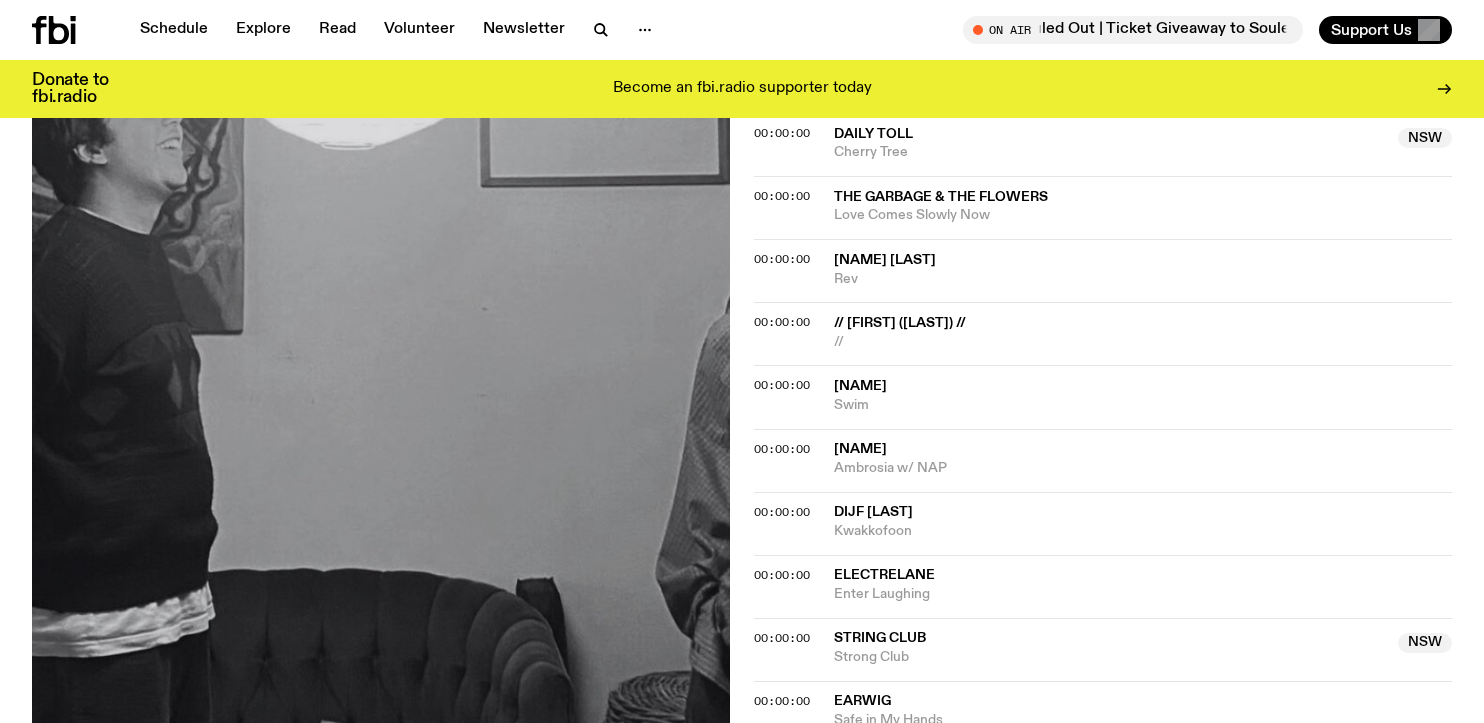 scroll, scrollTop: 1865, scrollLeft: 0, axis: vertical 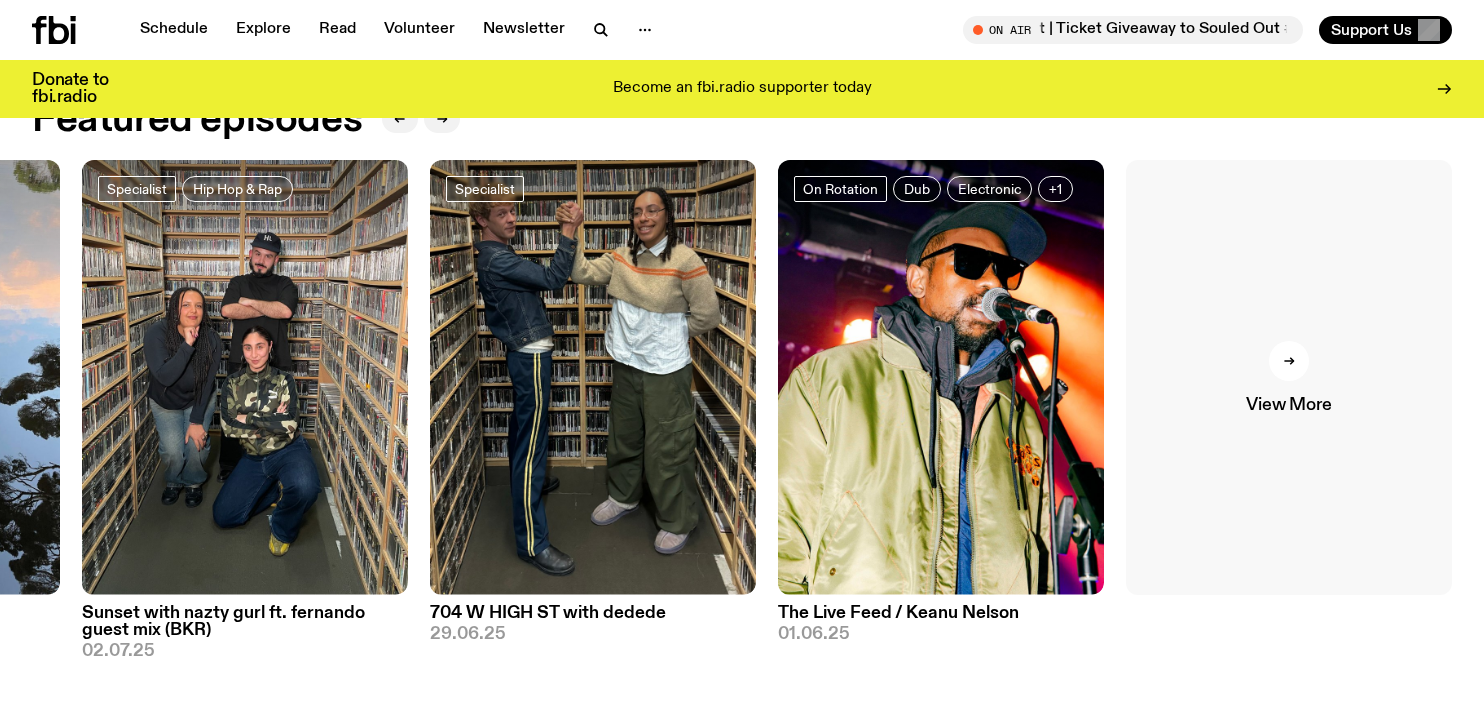 click at bounding box center [1289, 361] 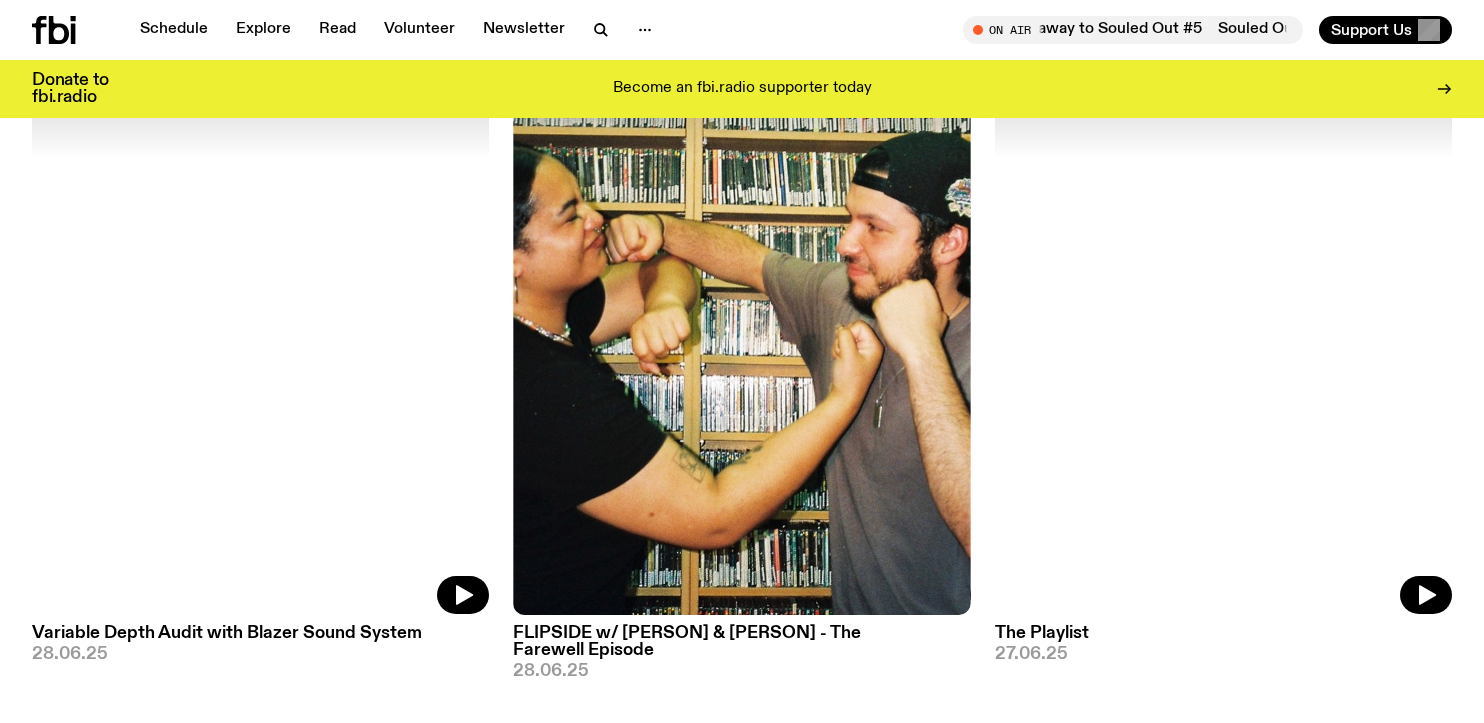 scroll, scrollTop: 1698, scrollLeft: 0, axis: vertical 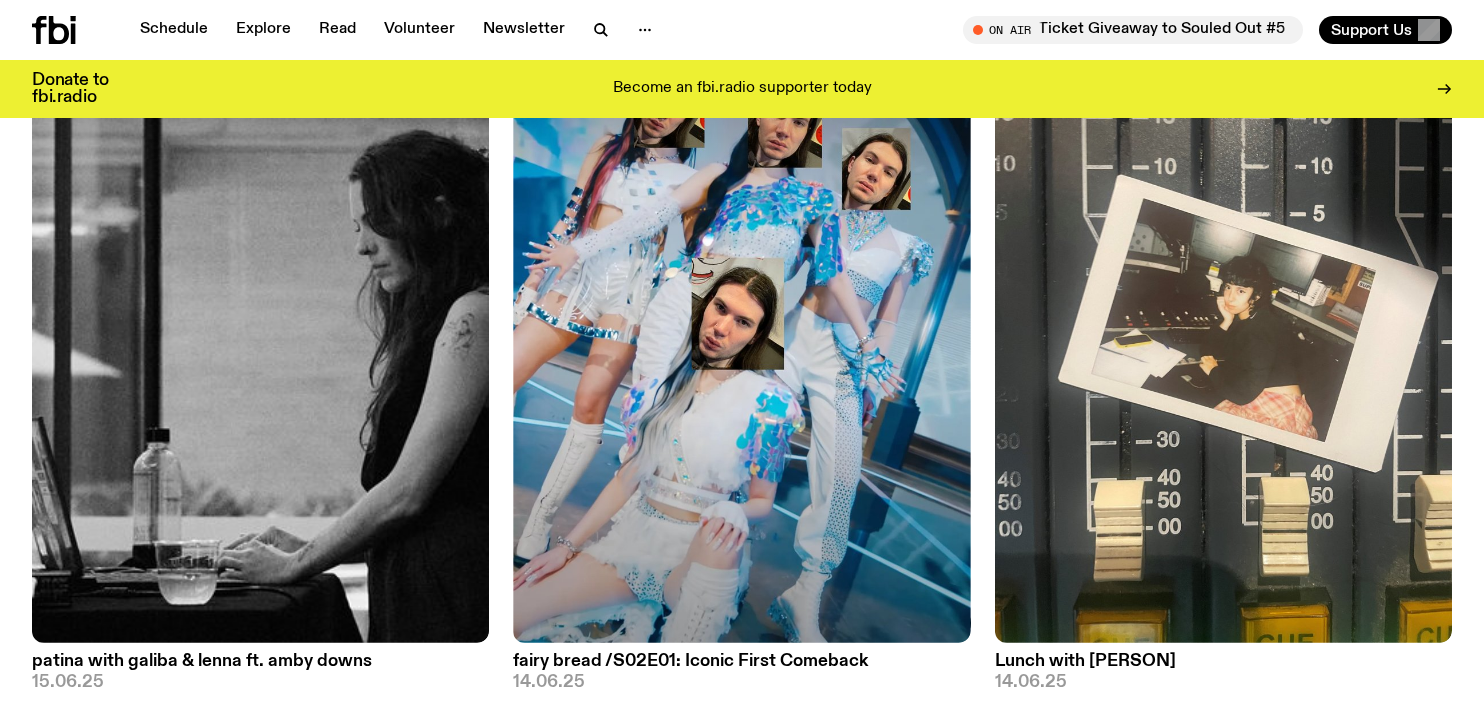 click on "patina with galiba & lenna ft. amby downs" at bounding box center (260, 661) 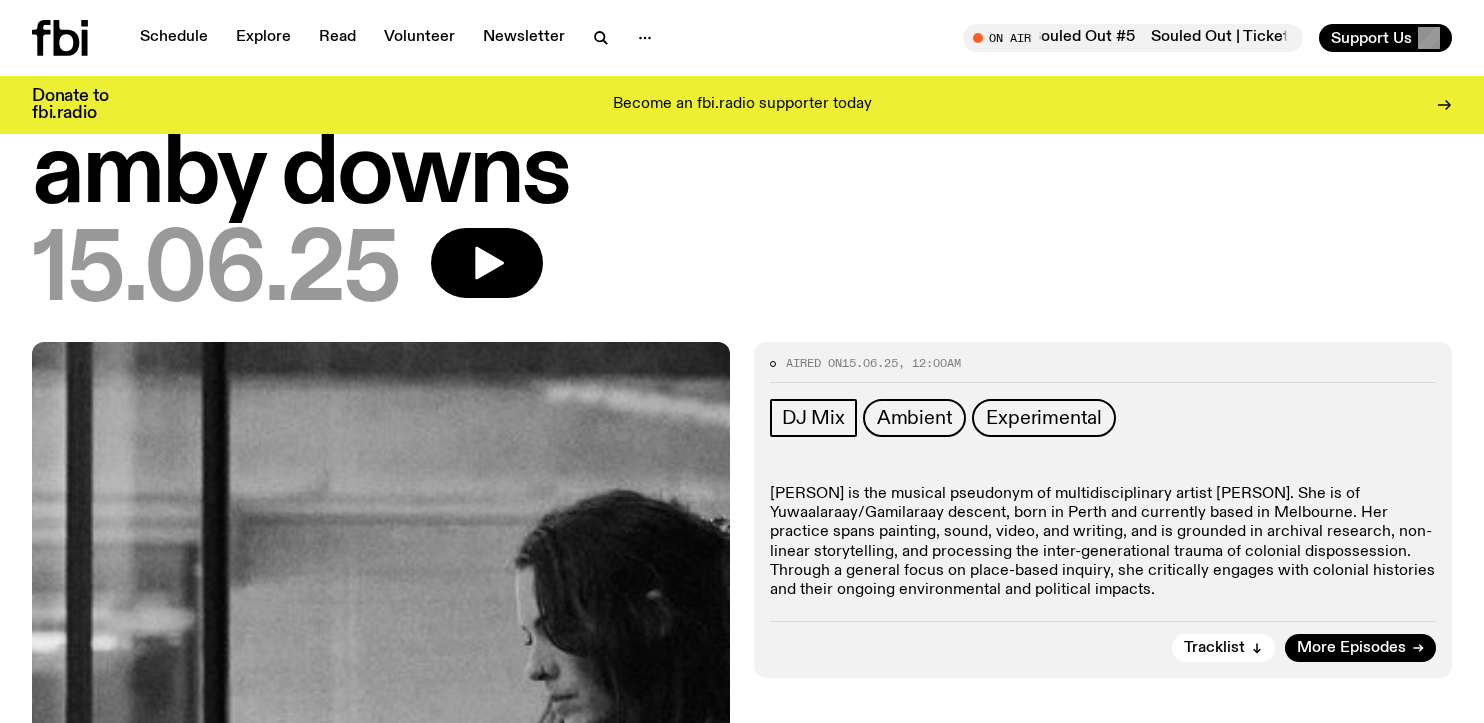 scroll, scrollTop: 0, scrollLeft: 0, axis: both 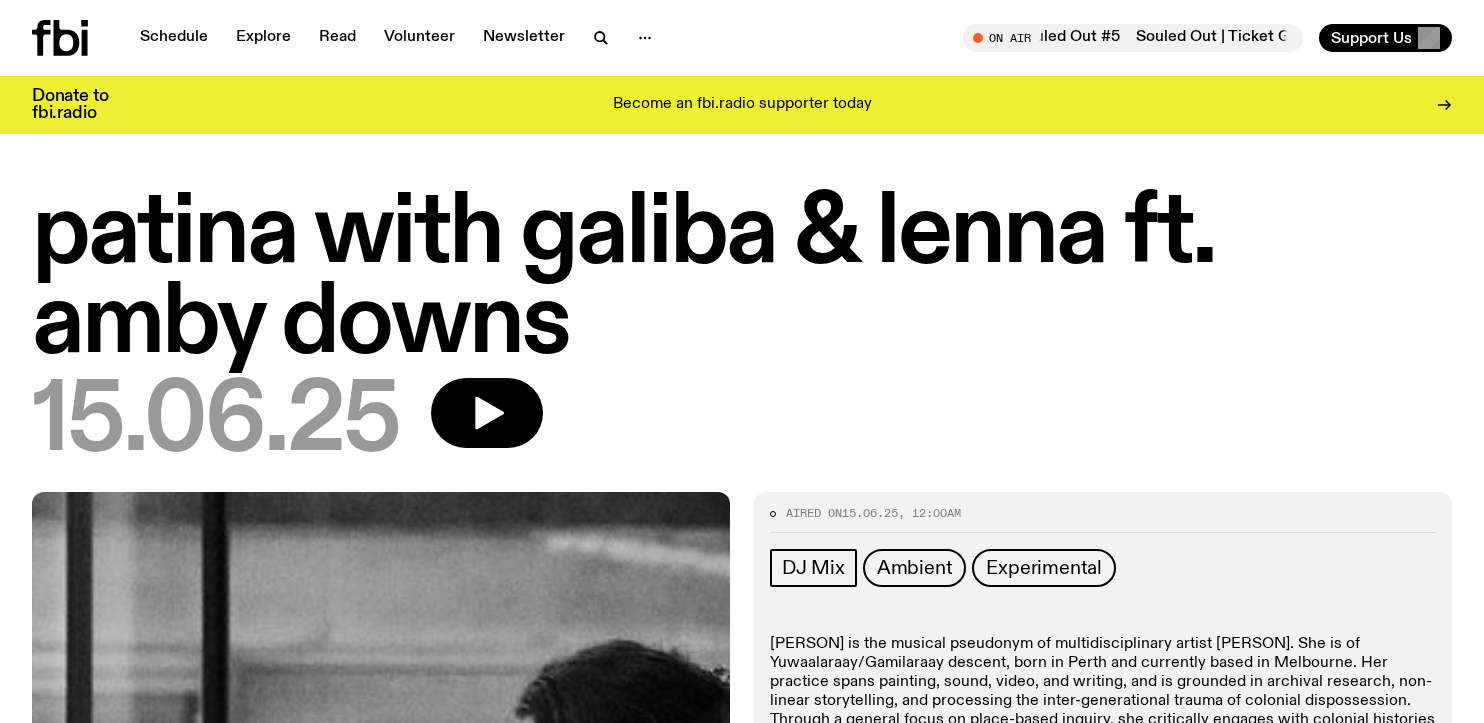 click on "patina with galiba & lenna ft. amby downs" at bounding box center [742, 280] 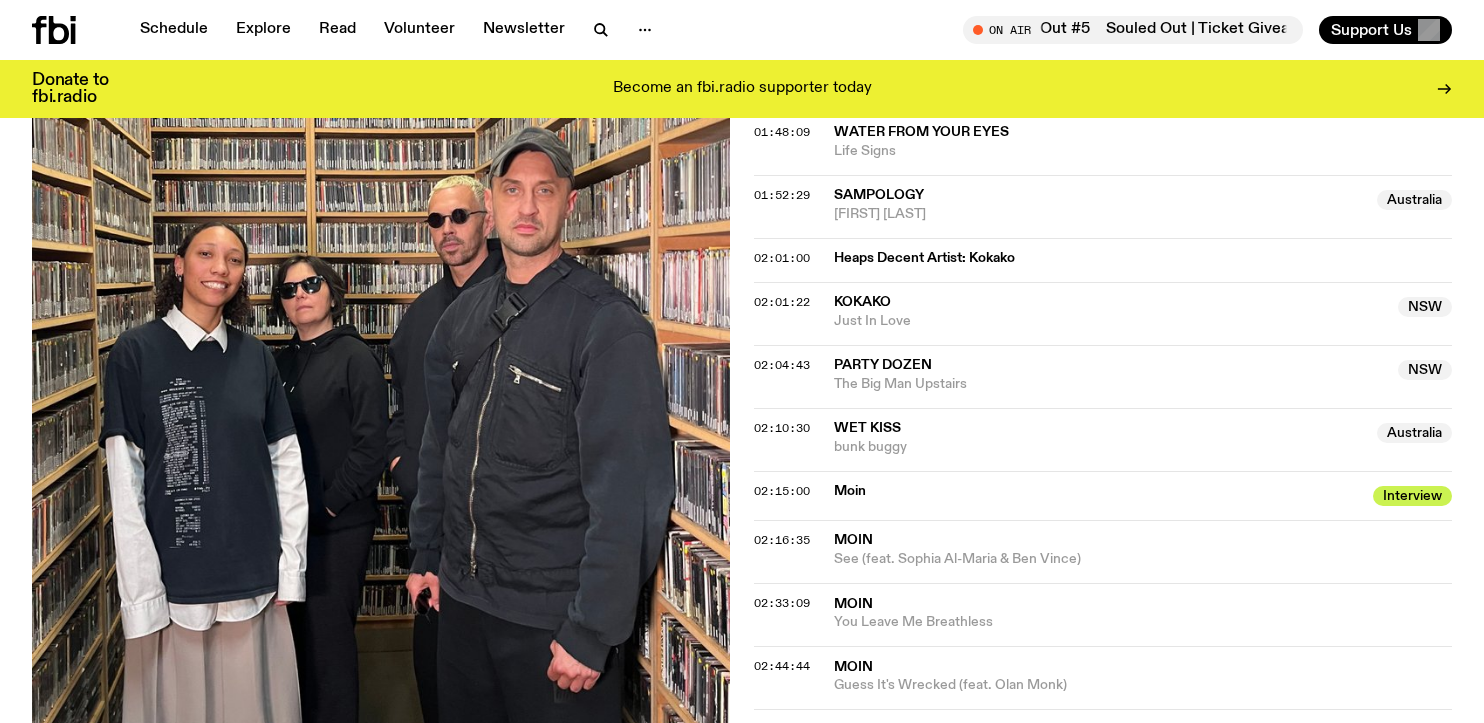 scroll, scrollTop: 2207, scrollLeft: 0, axis: vertical 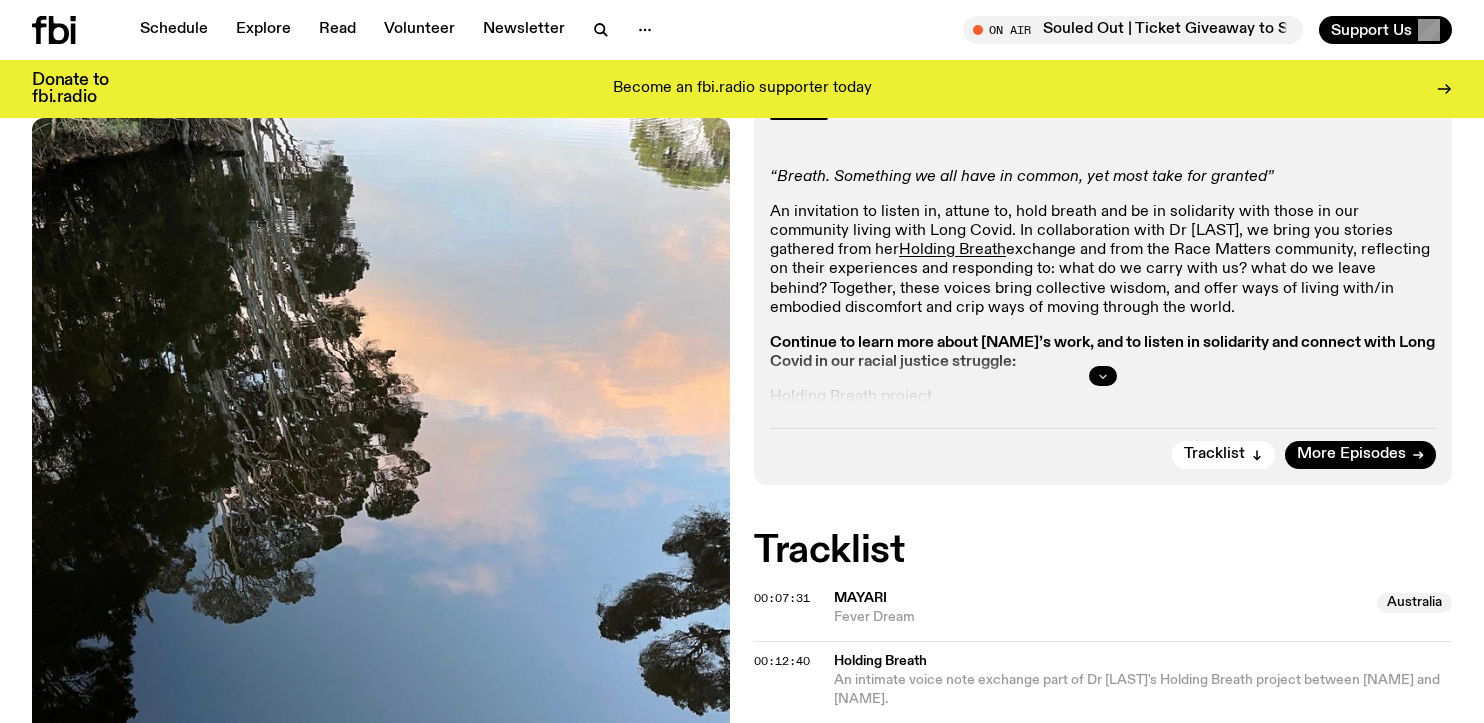 click at bounding box center (1103, 376) 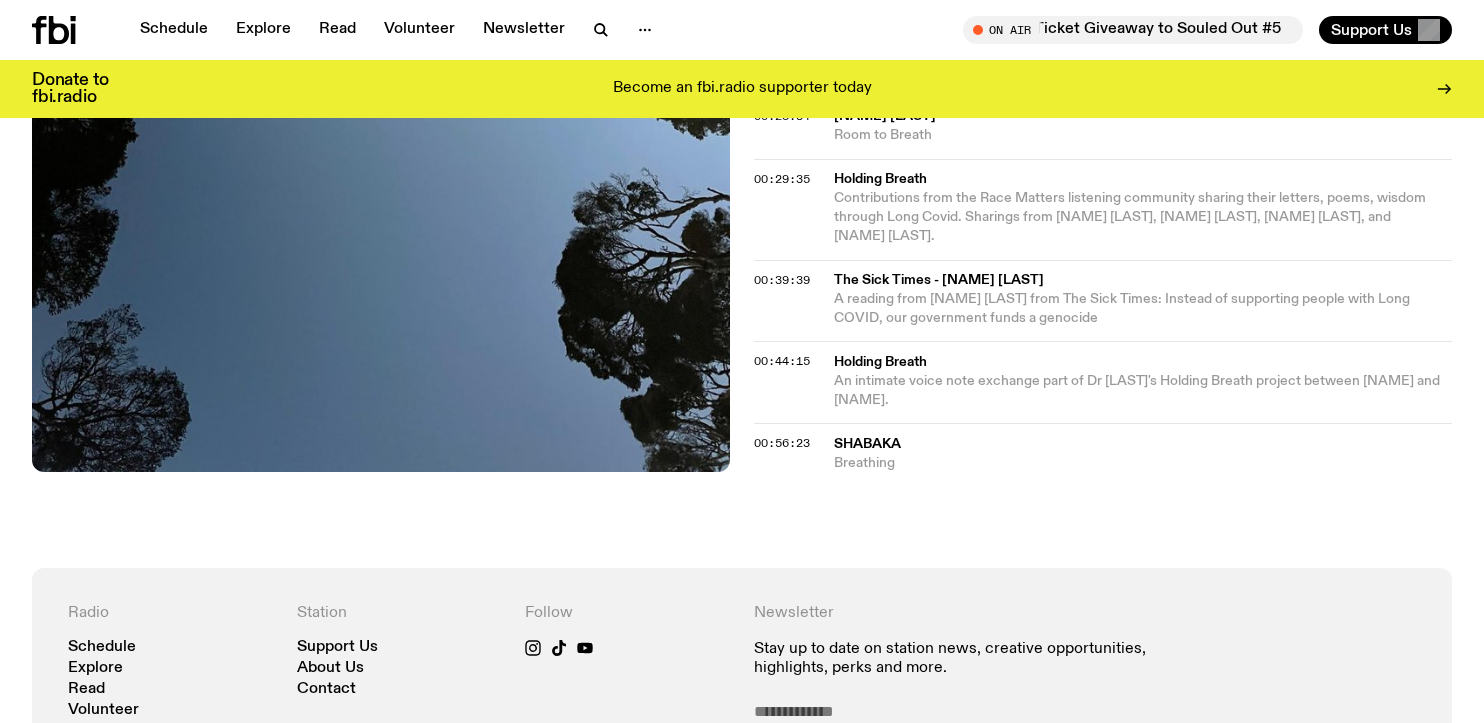 scroll, scrollTop: 1368, scrollLeft: 0, axis: vertical 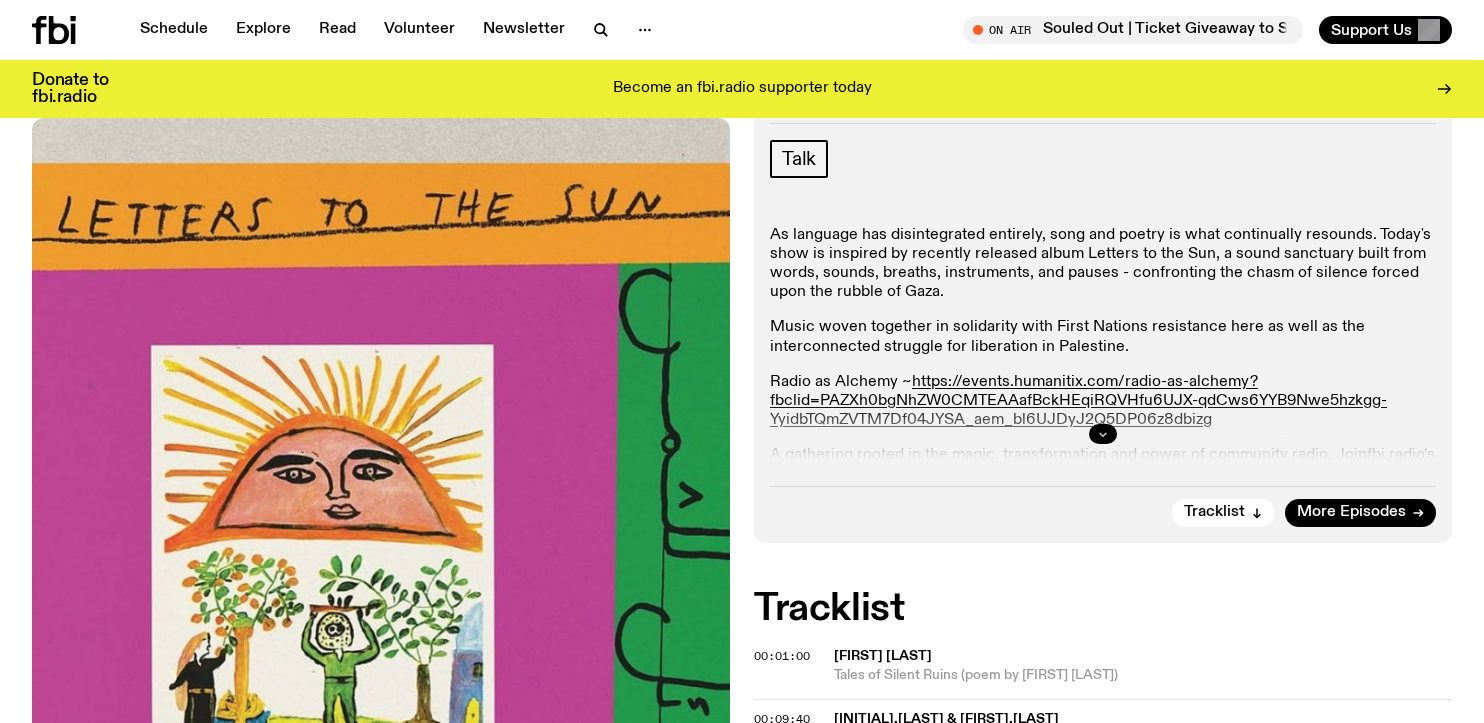 click 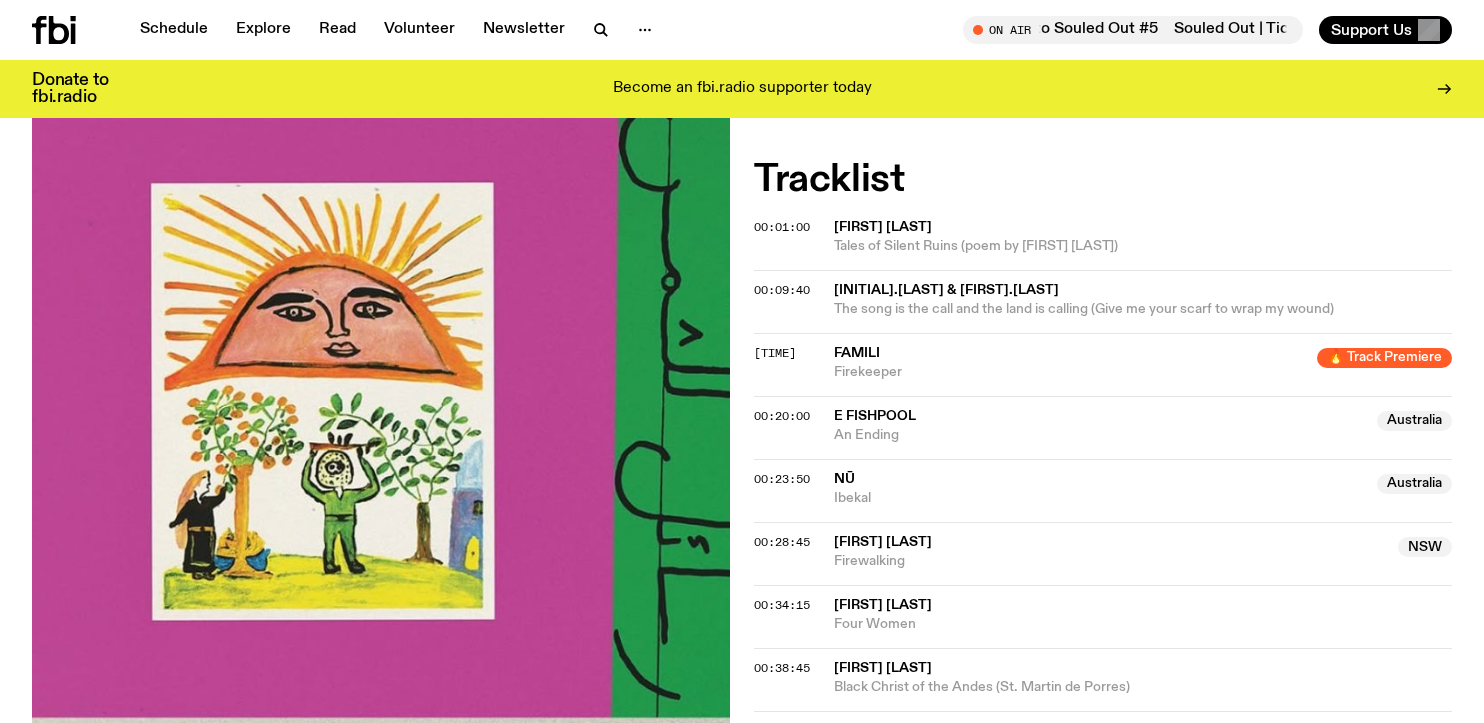 scroll, scrollTop: 817, scrollLeft: 0, axis: vertical 